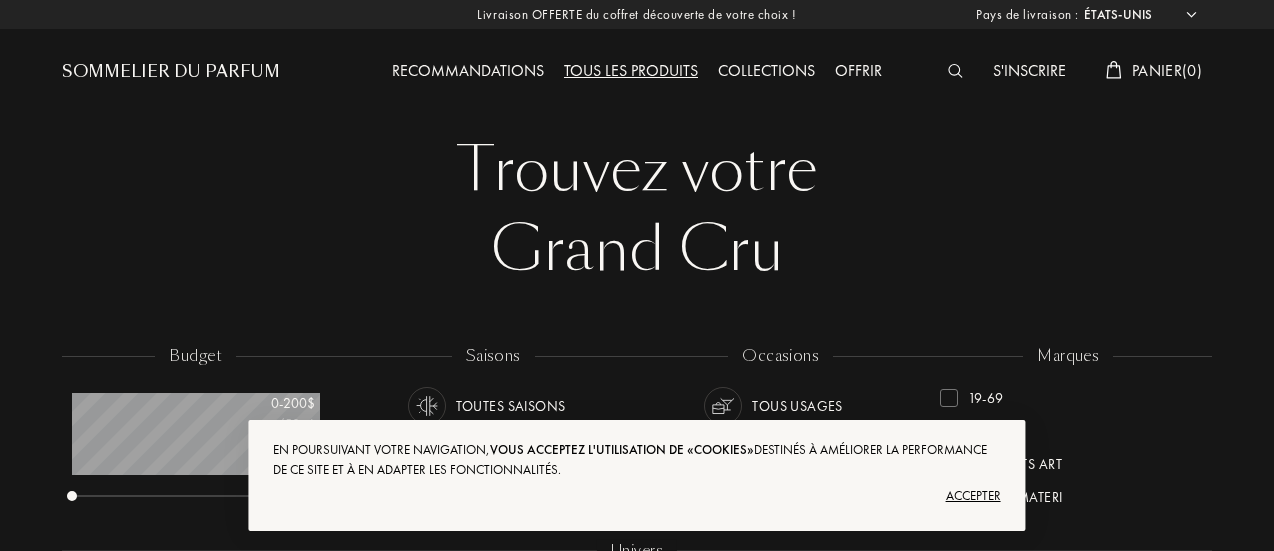 scroll, scrollTop: 300, scrollLeft: 0, axis: vertical 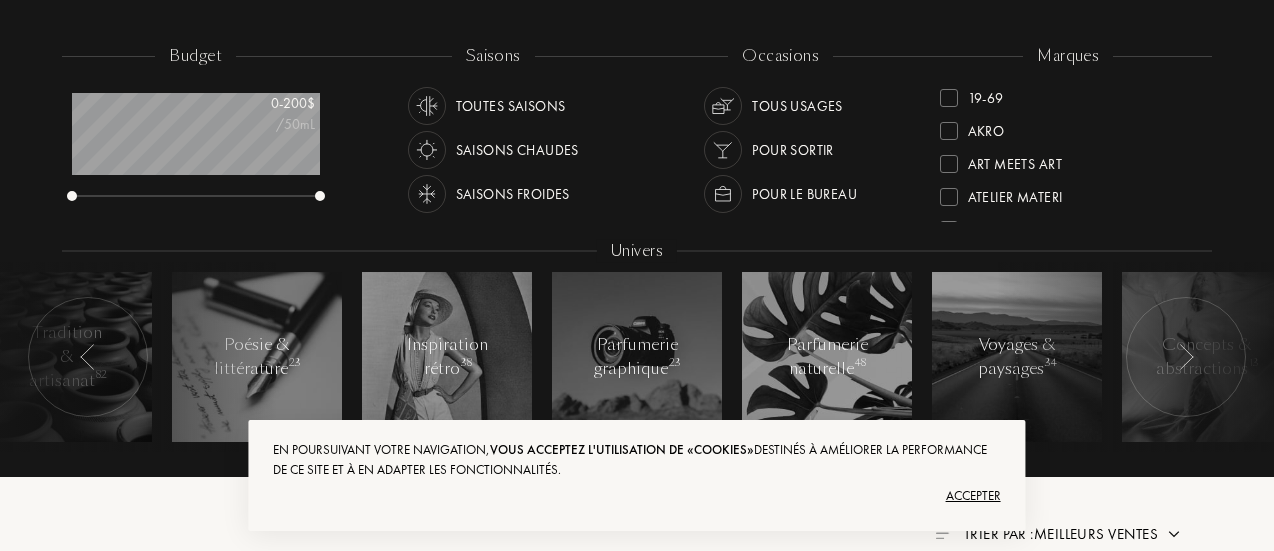 click on "Accepter" at bounding box center [636, 496] 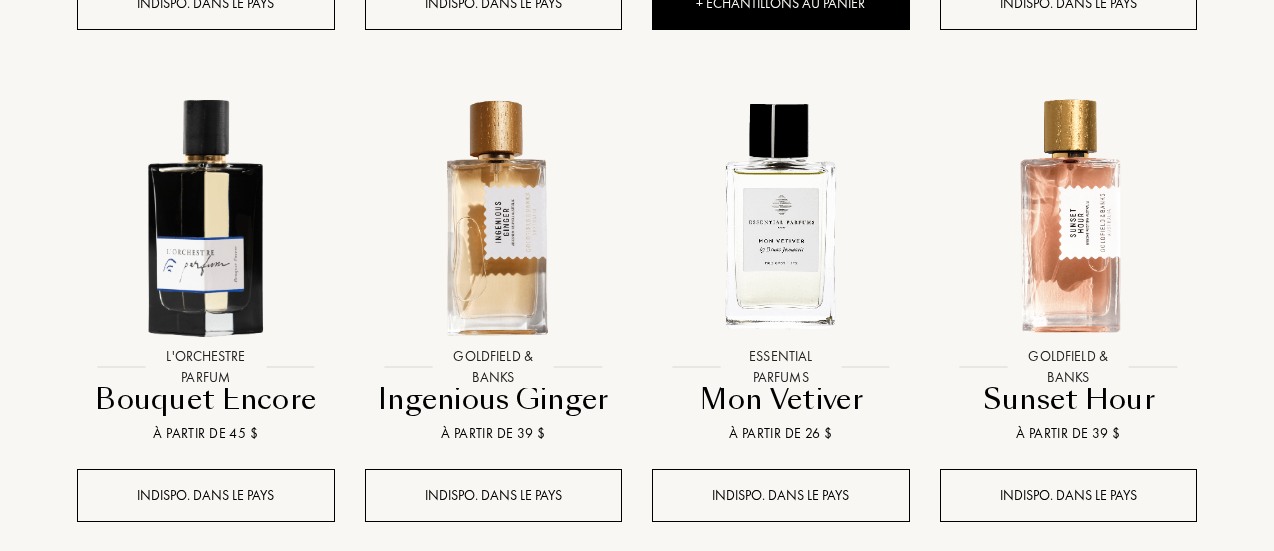 scroll, scrollTop: 2200, scrollLeft: 0, axis: vertical 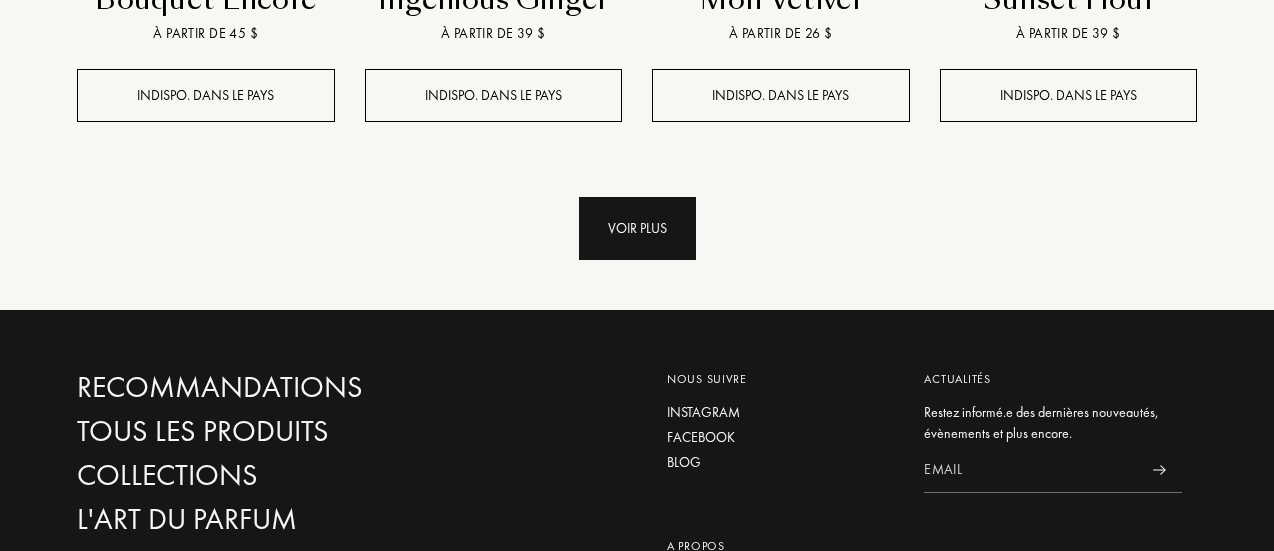 click on "Voir plus" at bounding box center (637, 228) 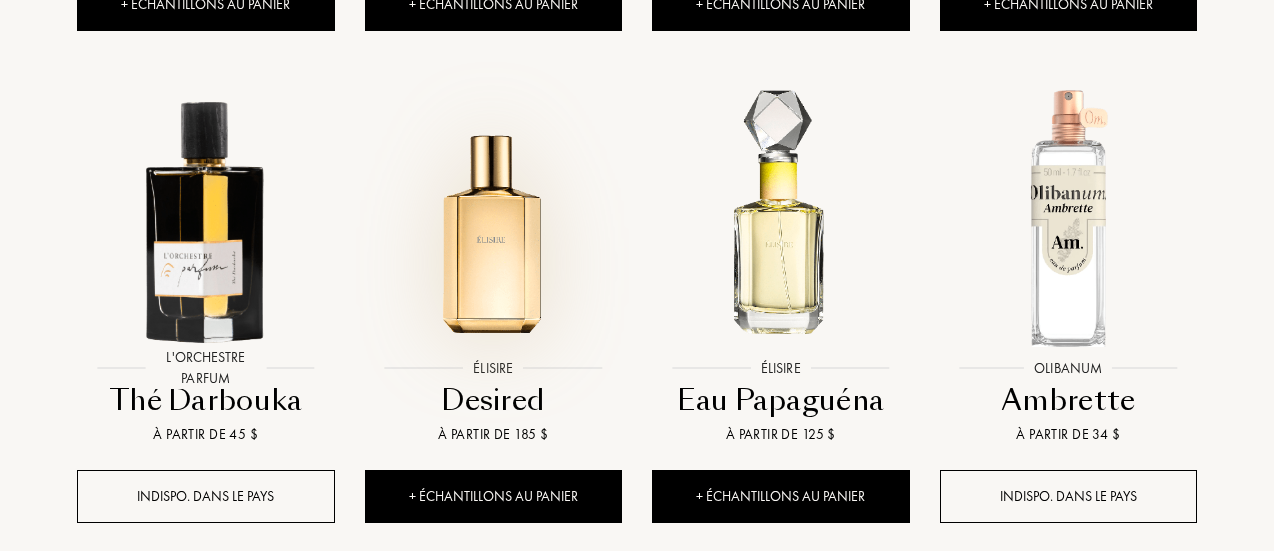 scroll, scrollTop: 3600, scrollLeft: 0, axis: vertical 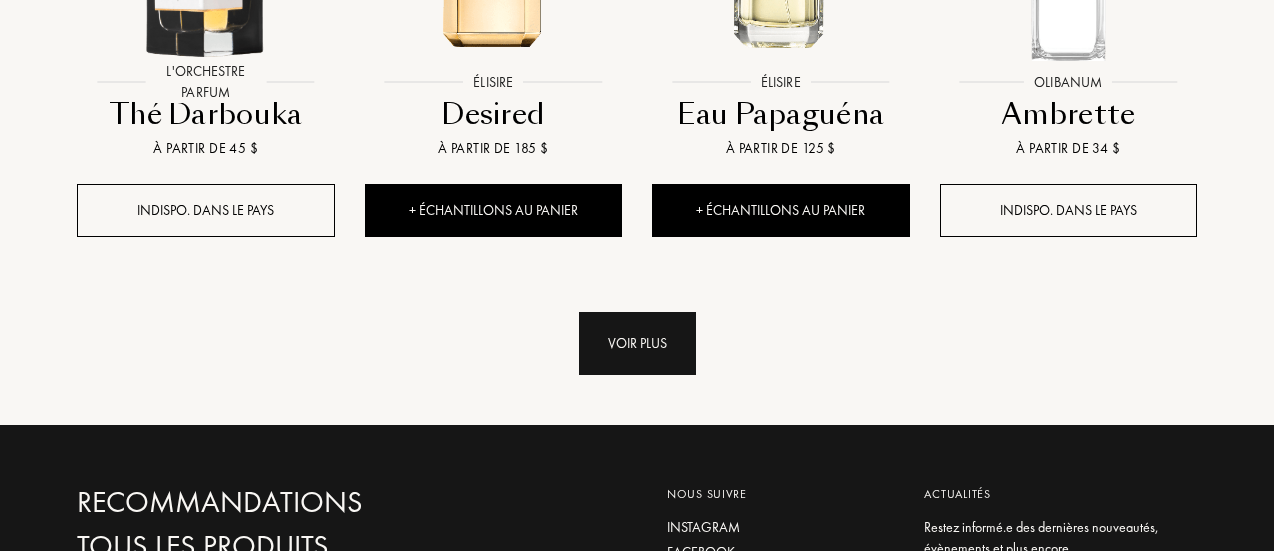 click on "Voir plus" at bounding box center (637, 343) 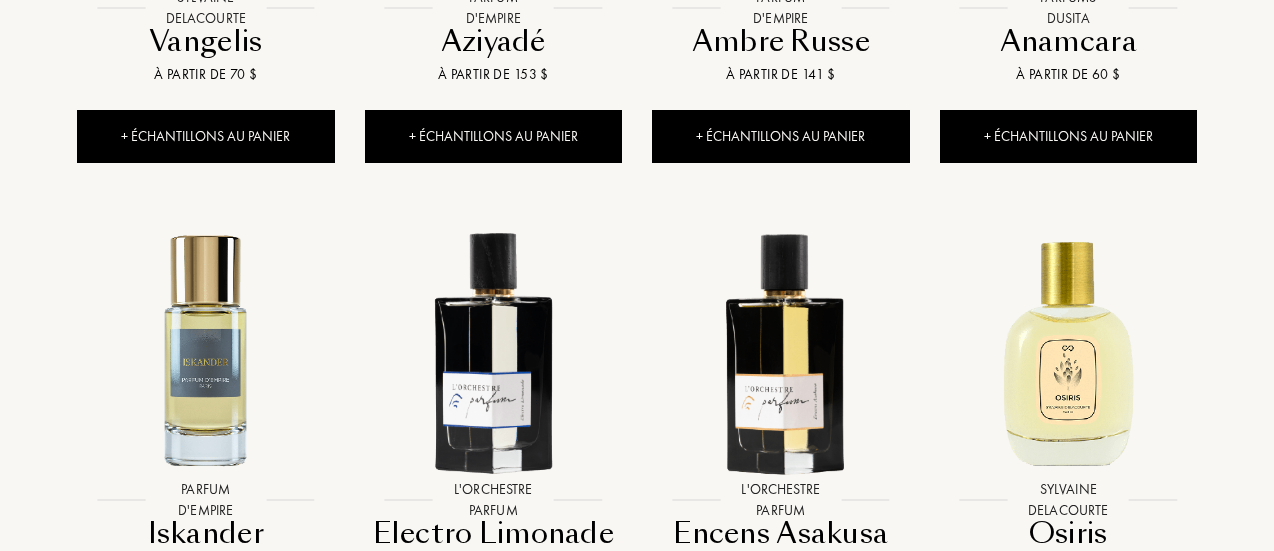 scroll, scrollTop: 5157, scrollLeft: 0, axis: vertical 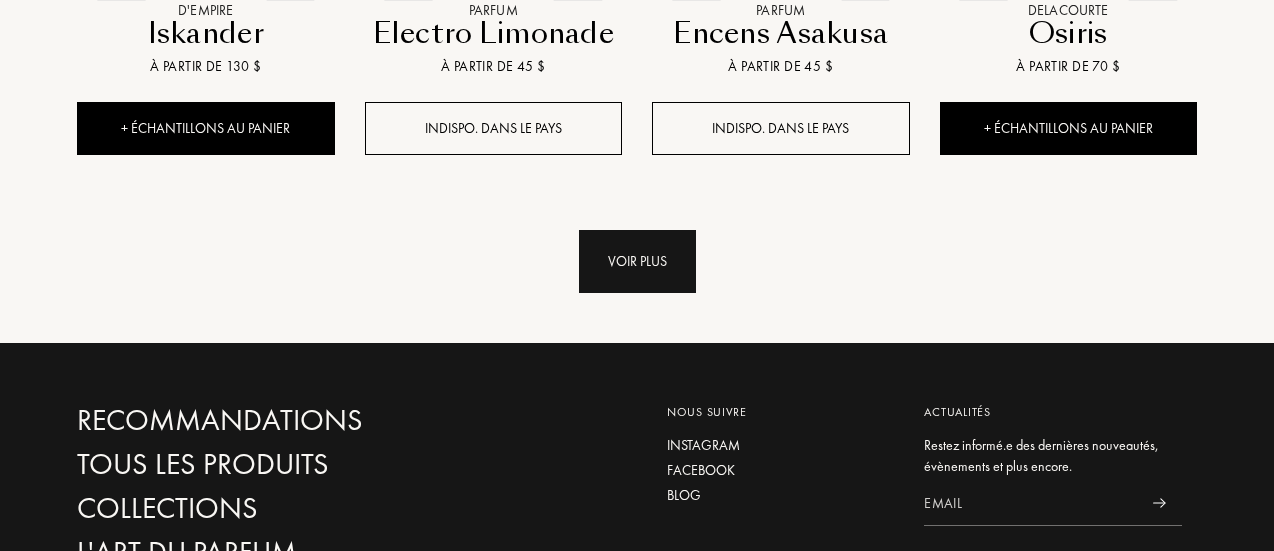 click on "Voir plus" at bounding box center (637, 261) 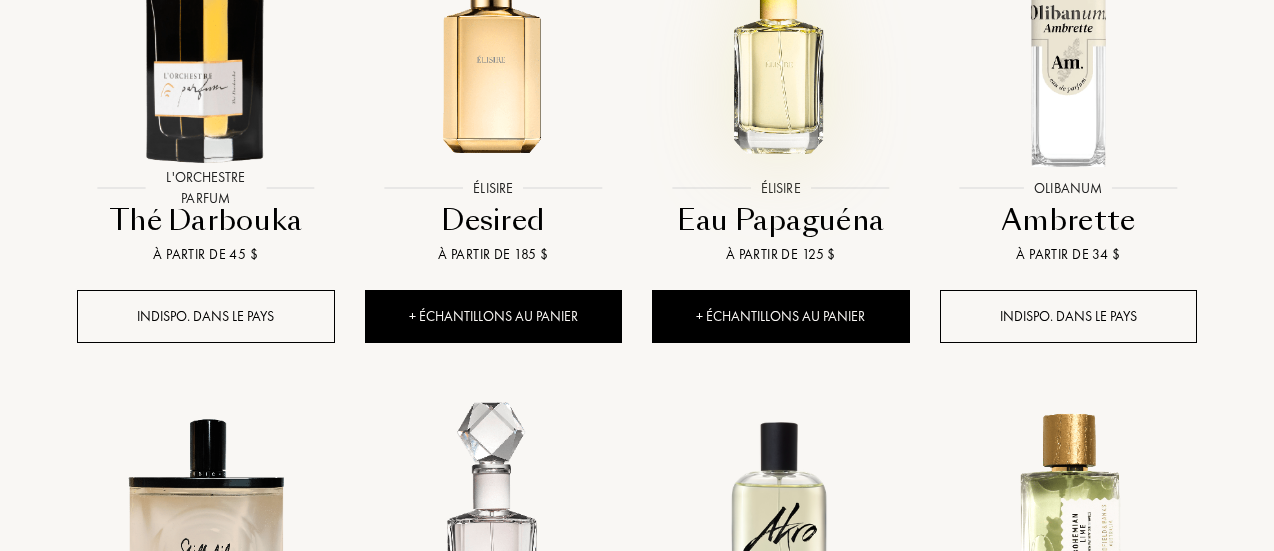 scroll, scrollTop: 3330, scrollLeft: 0, axis: vertical 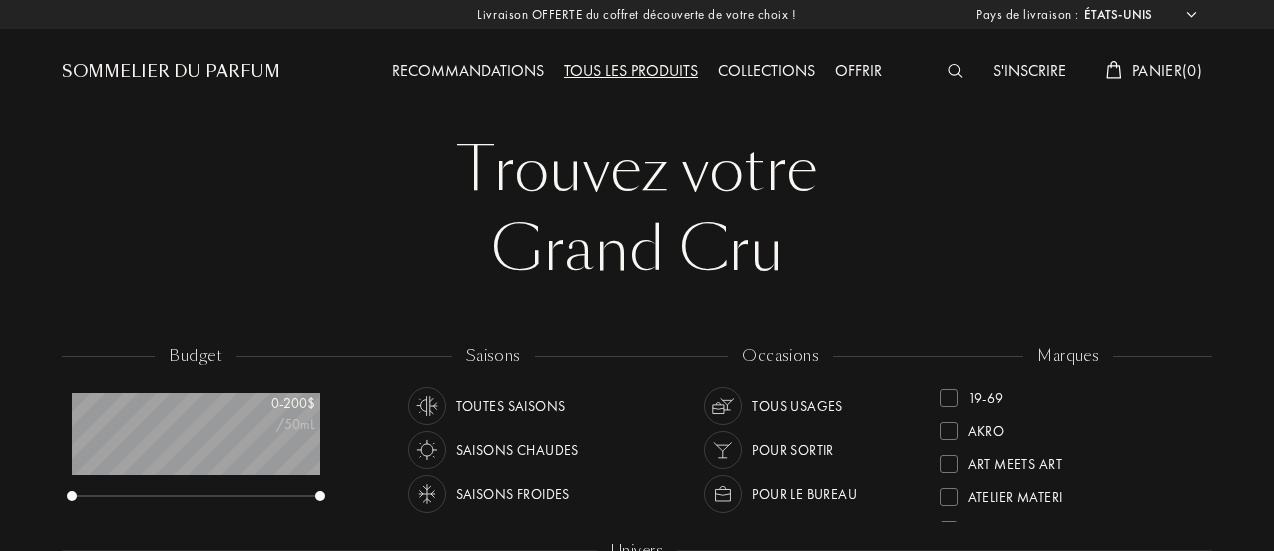 click on "Offrir" at bounding box center [858, 72] 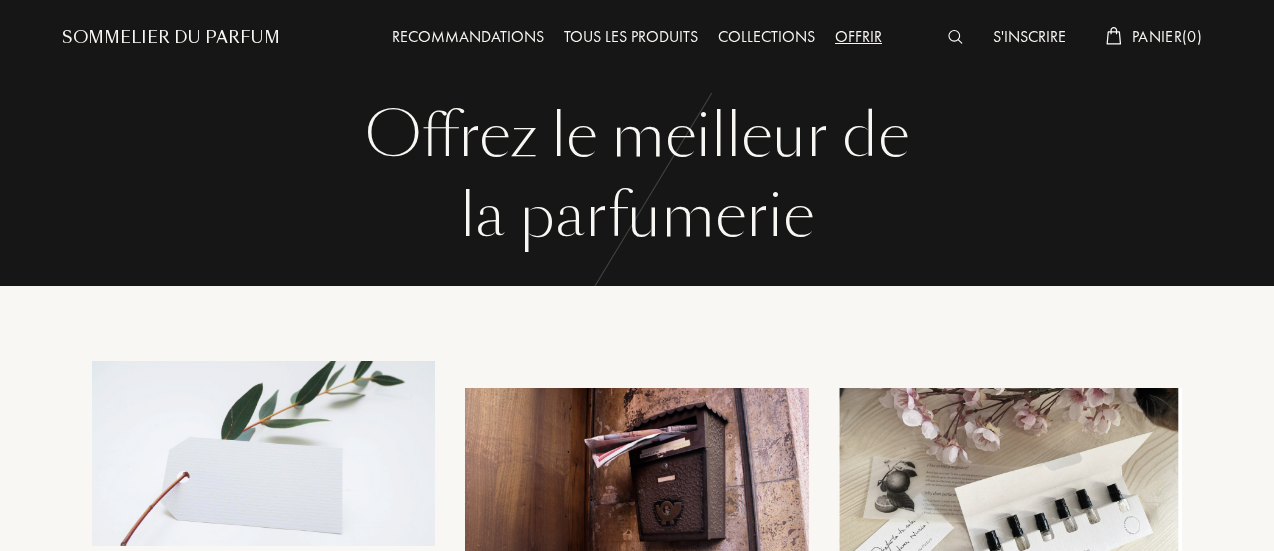 scroll, scrollTop: 0, scrollLeft: 0, axis: both 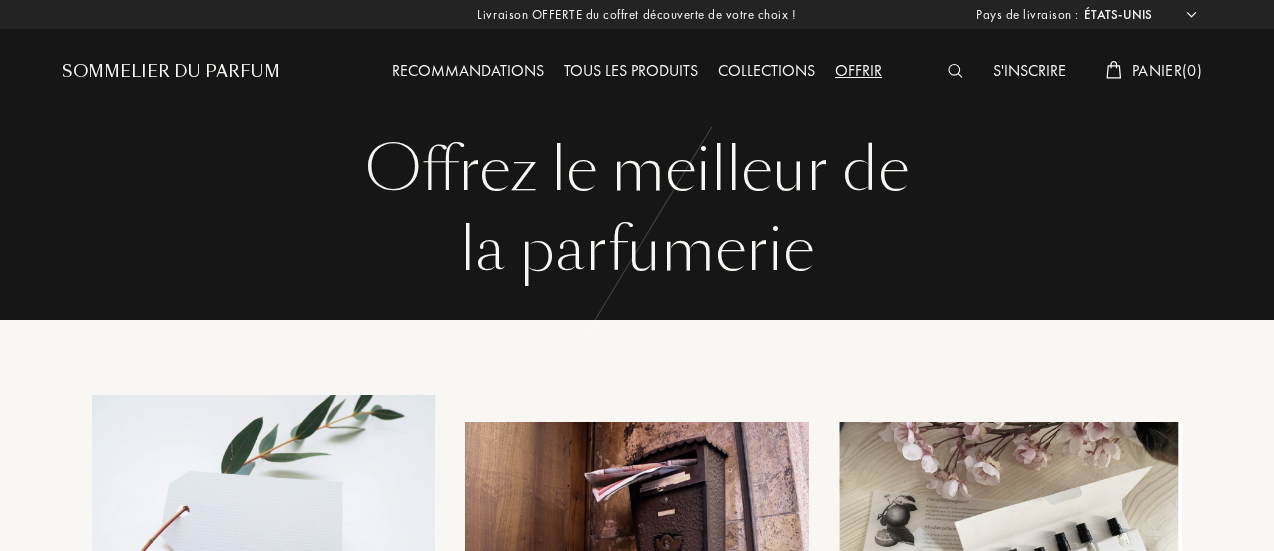 click on "Sommelier du Parfum" at bounding box center (171, 72) 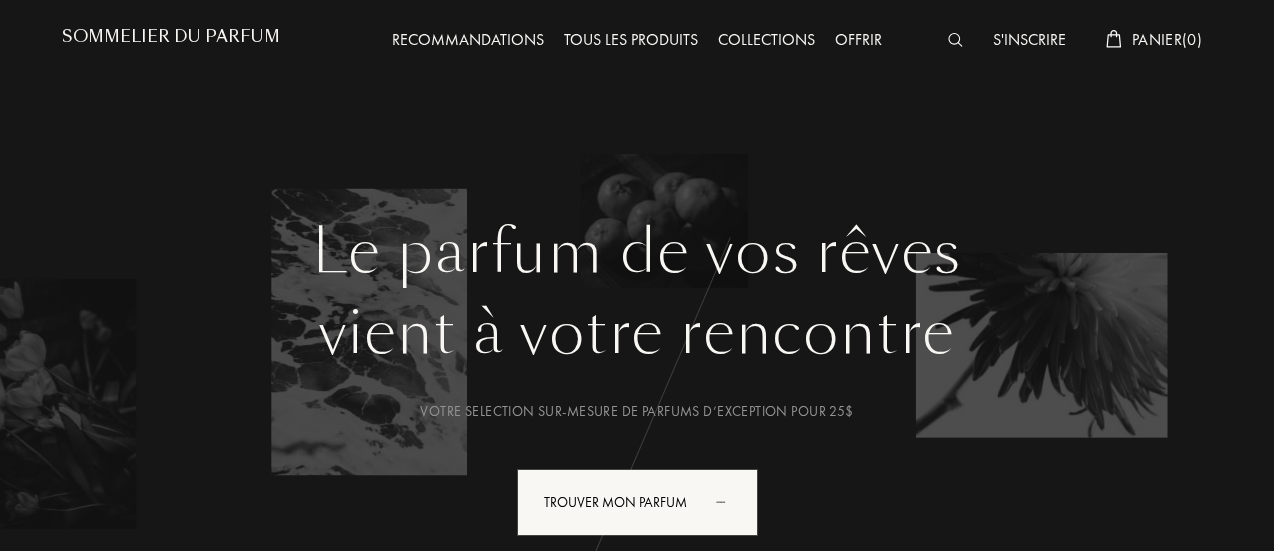 scroll, scrollTop: 0, scrollLeft: 0, axis: both 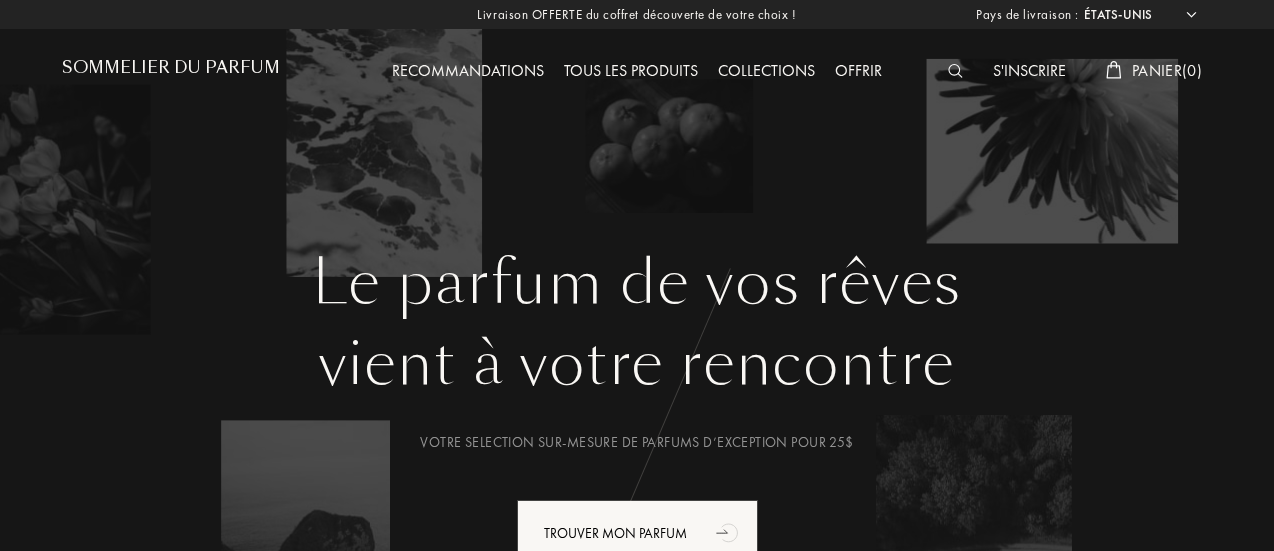 click on "Offrir" at bounding box center (858, 72) 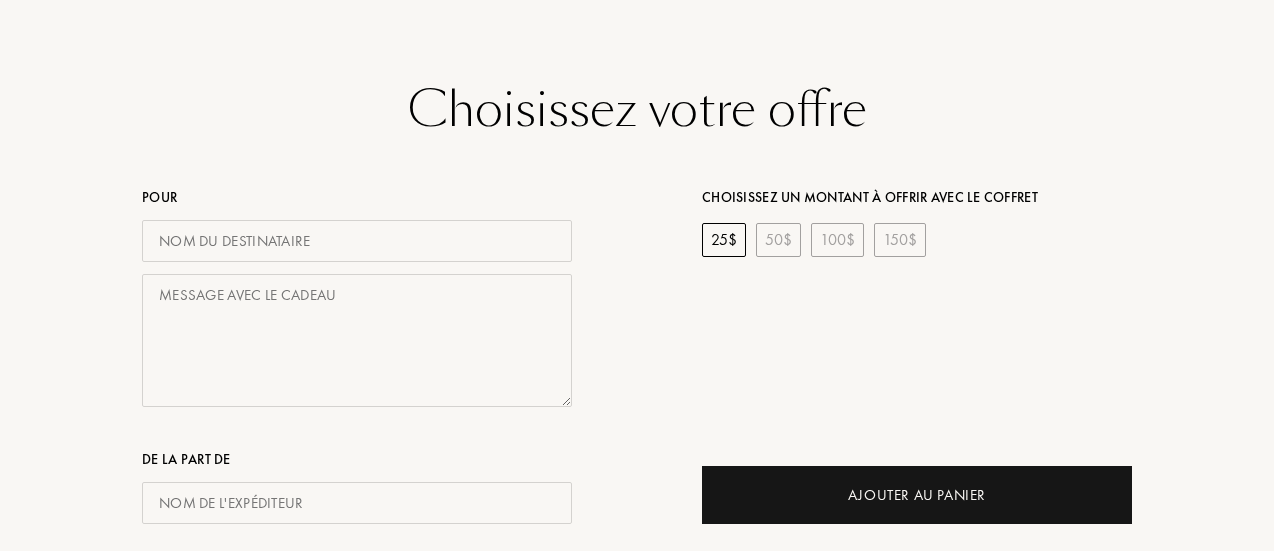 scroll, scrollTop: 900, scrollLeft: 0, axis: vertical 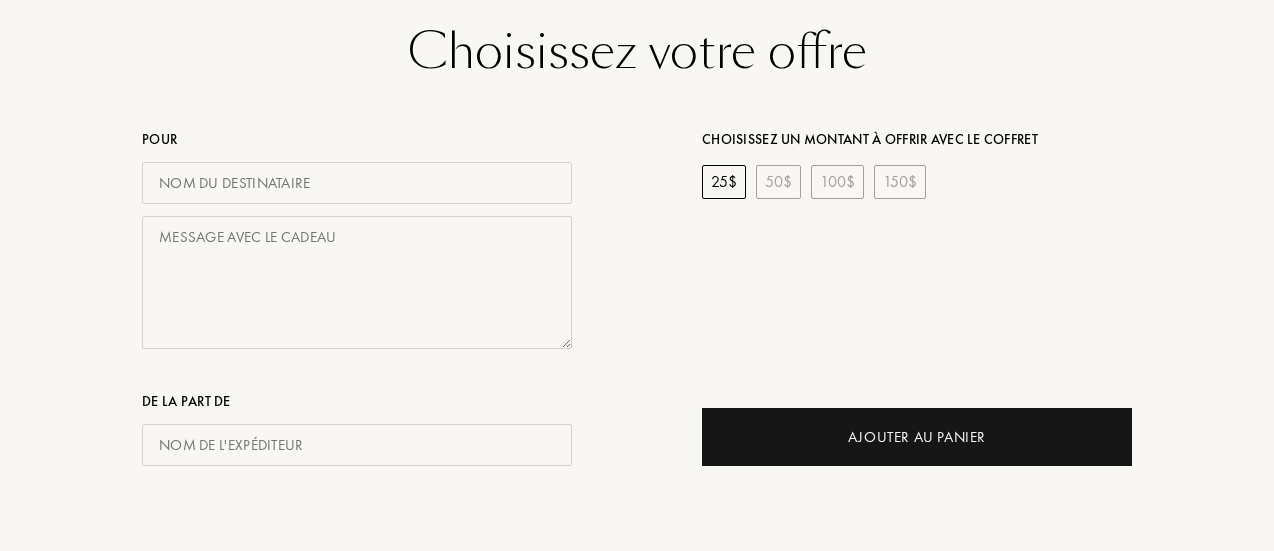 click at bounding box center [357, 183] 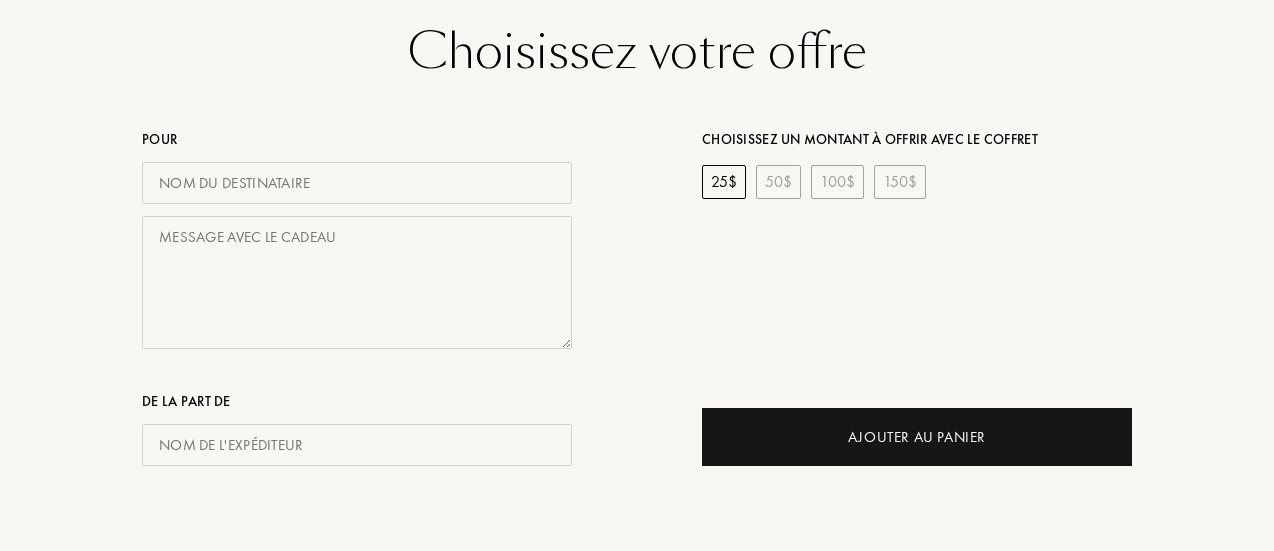 type on "[FIRST] [LAST]" 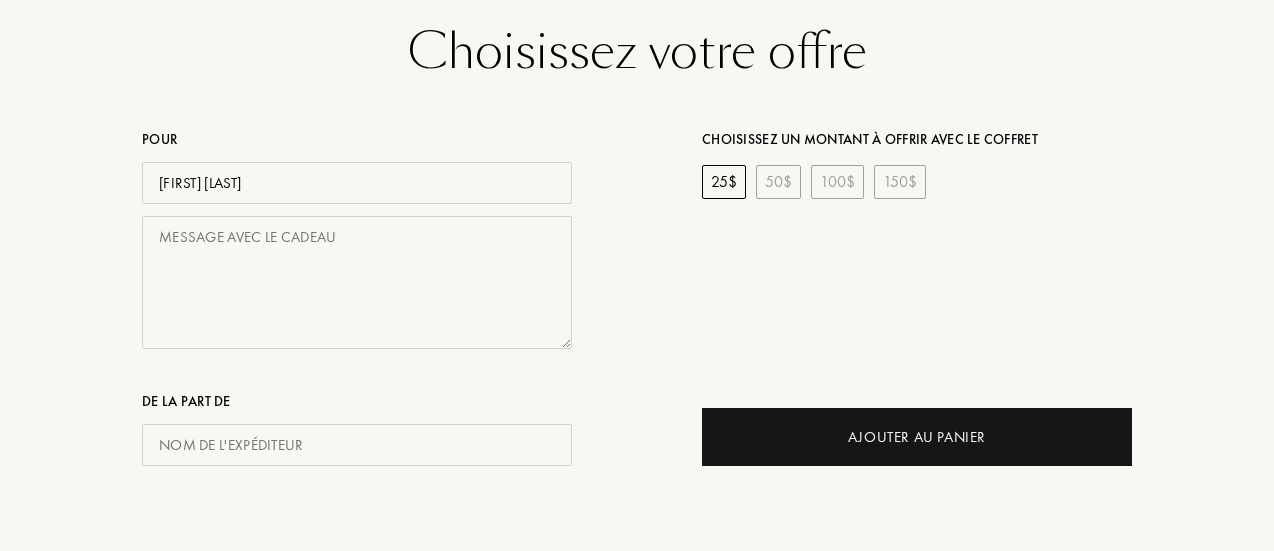 select on "FR" 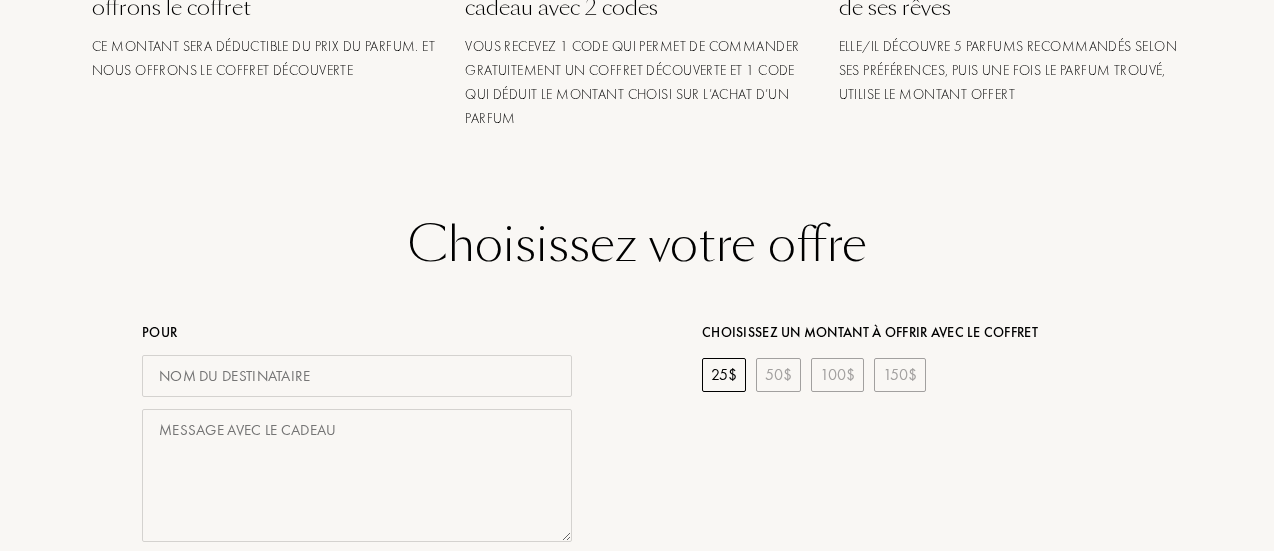 scroll, scrollTop: 800, scrollLeft: 0, axis: vertical 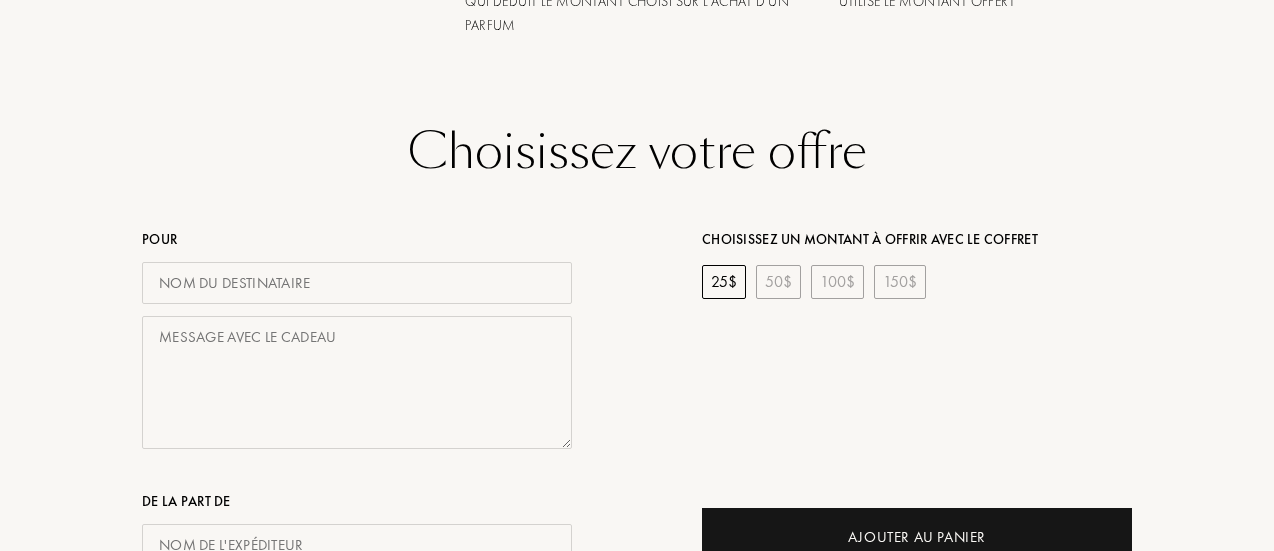 click at bounding box center [357, 283] 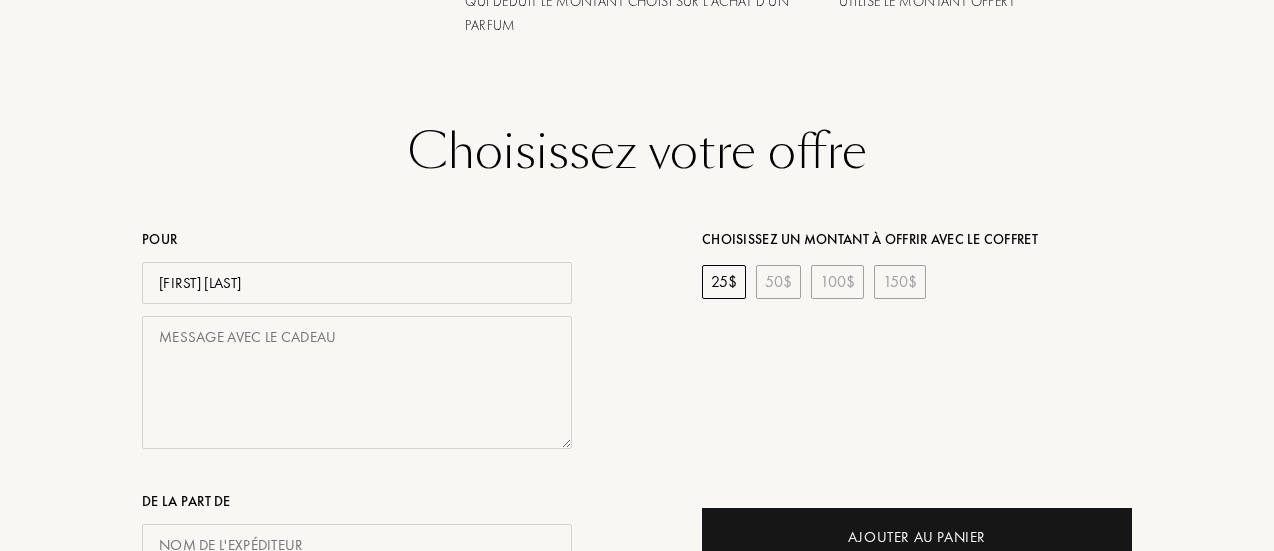 click at bounding box center (357, 382) 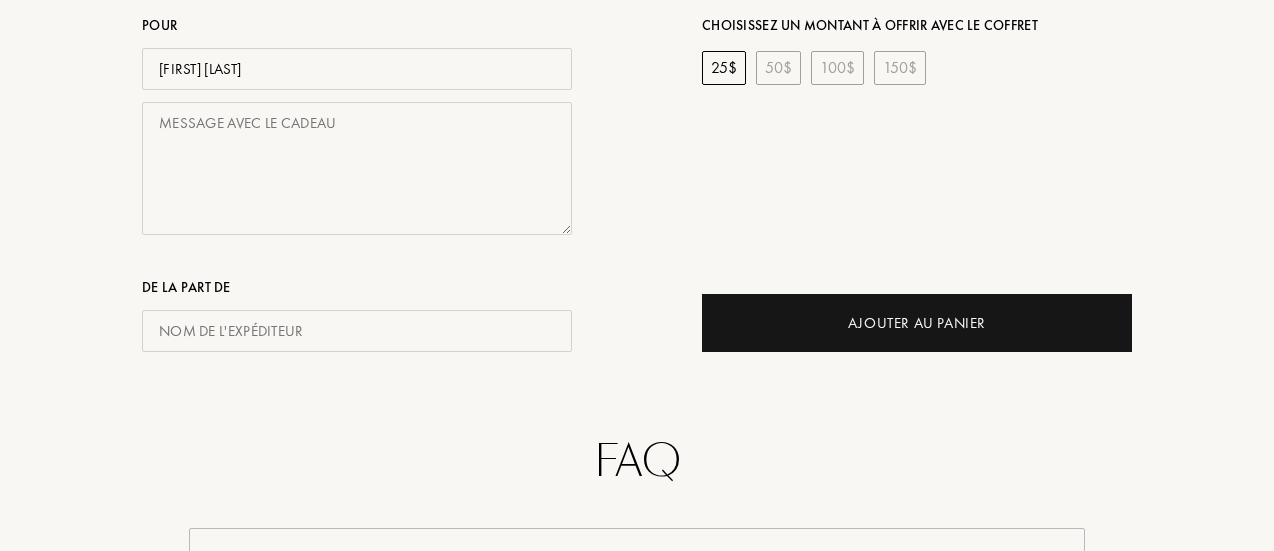 scroll, scrollTop: 1100, scrollLeft: 0, axis: vertical 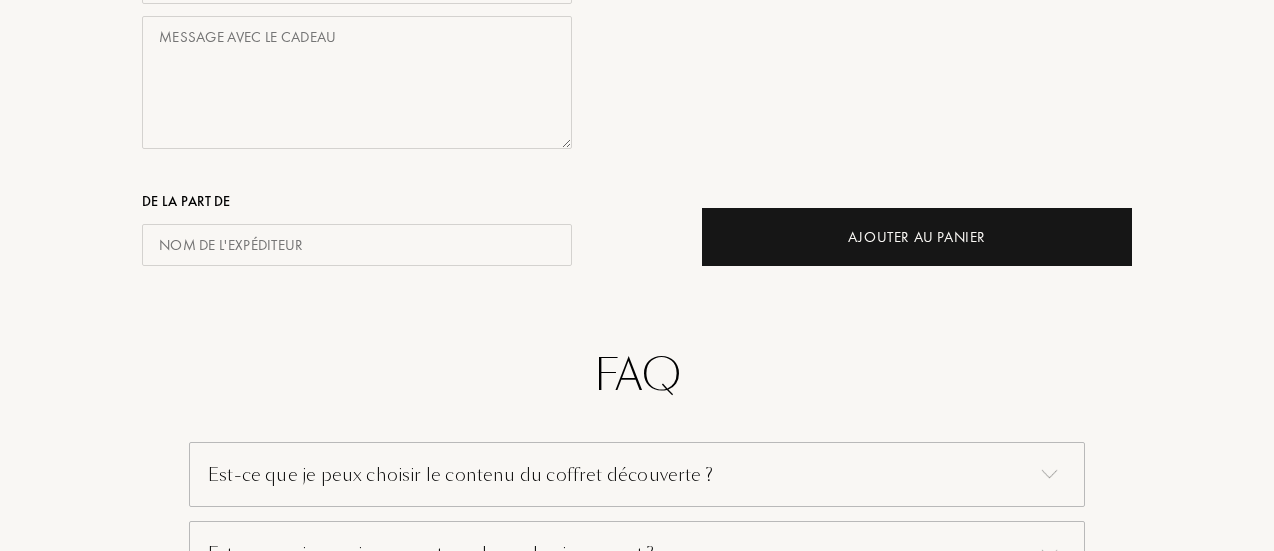 click at bounding box center [357, 245] 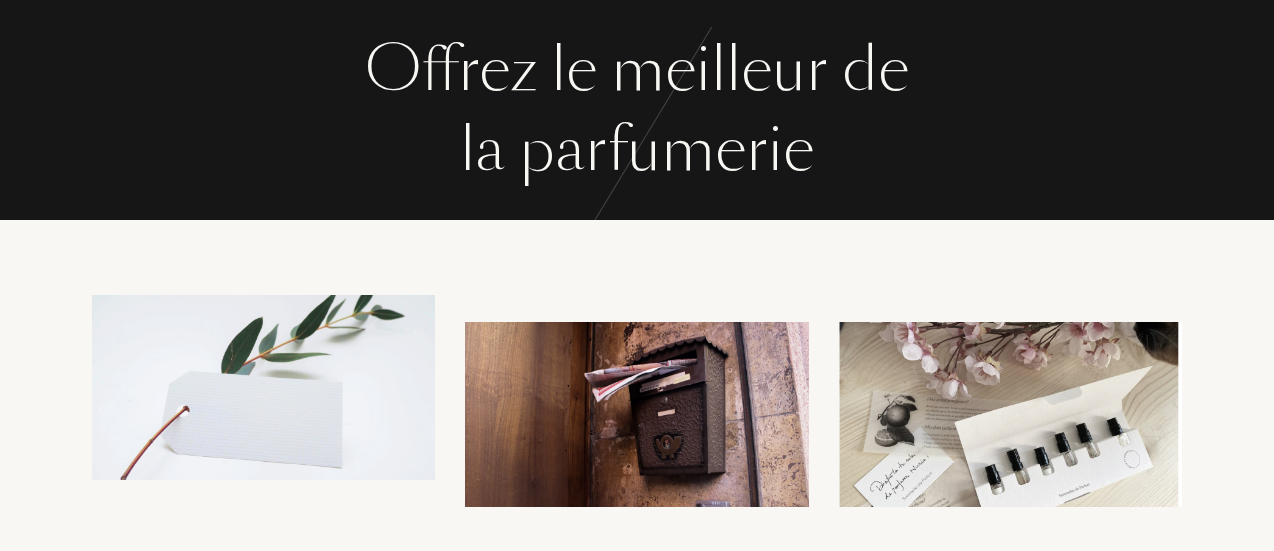 scroll, scrollTop: 0, scrollLeft: 0, axis: both 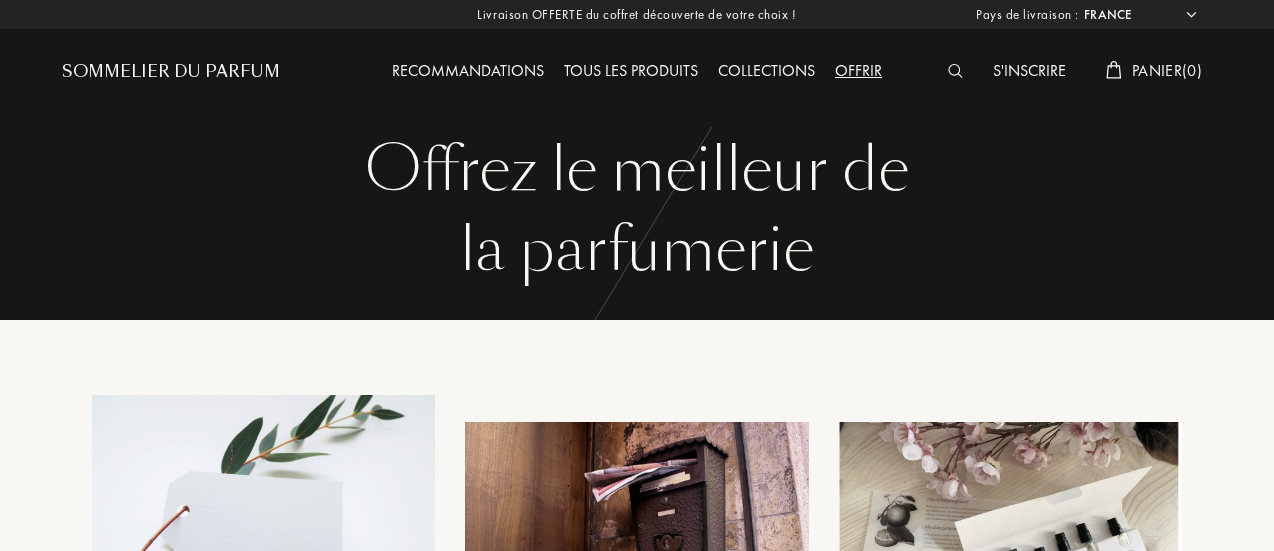 click on "Sommelier du Parfum" at bounding box center [171, 72] 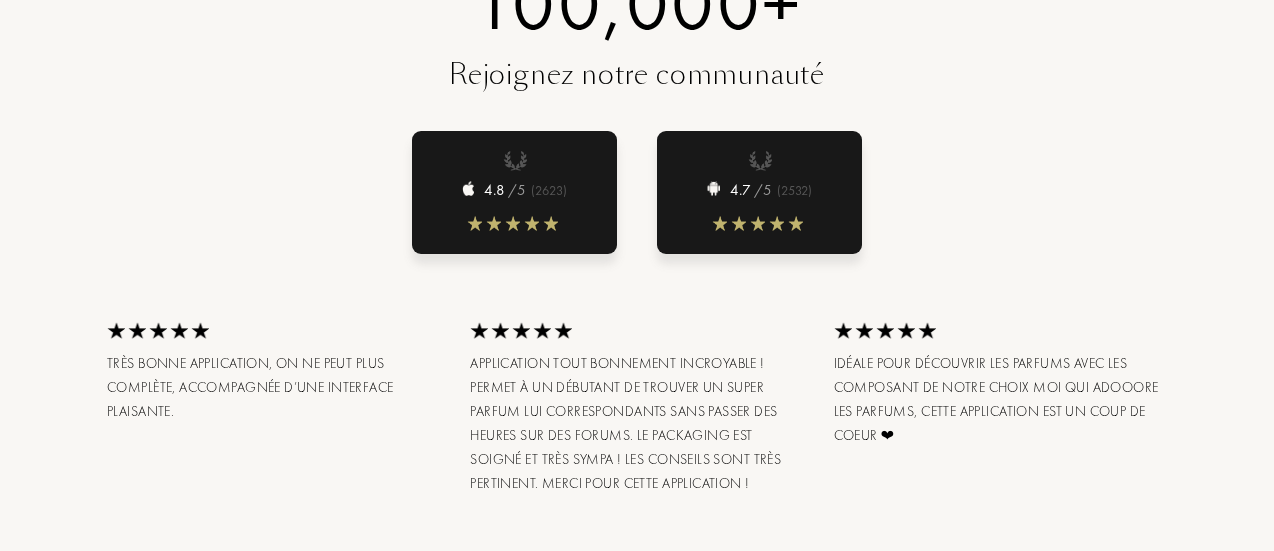 scroll, scrollTop: 2900, scrollLeft: 0, axis: vertical 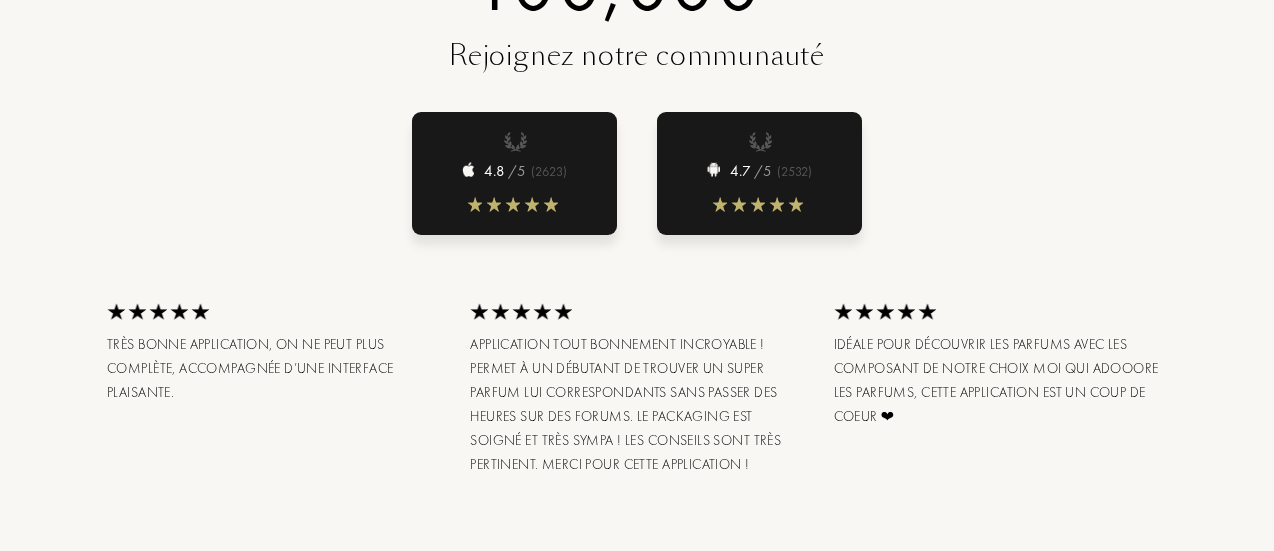 click on "Application tout bonnement incroyable ! Permet à un débutant de trouver un super parfum lui correspondants sans passer des heures sur des forums. Le packaging est soigné et très sympa ! Les conseils sont très pertinent. Merci pour cette application !" at bounding box center [273, 368] 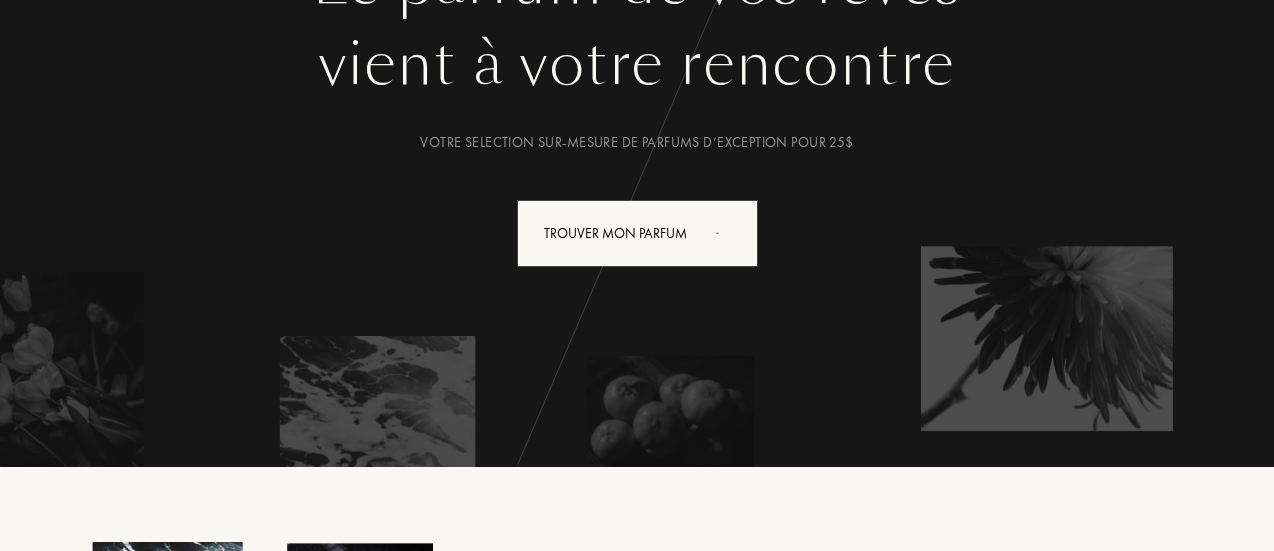 scroll, scrollTop: 0, scrollLeft: 0, axis: both 